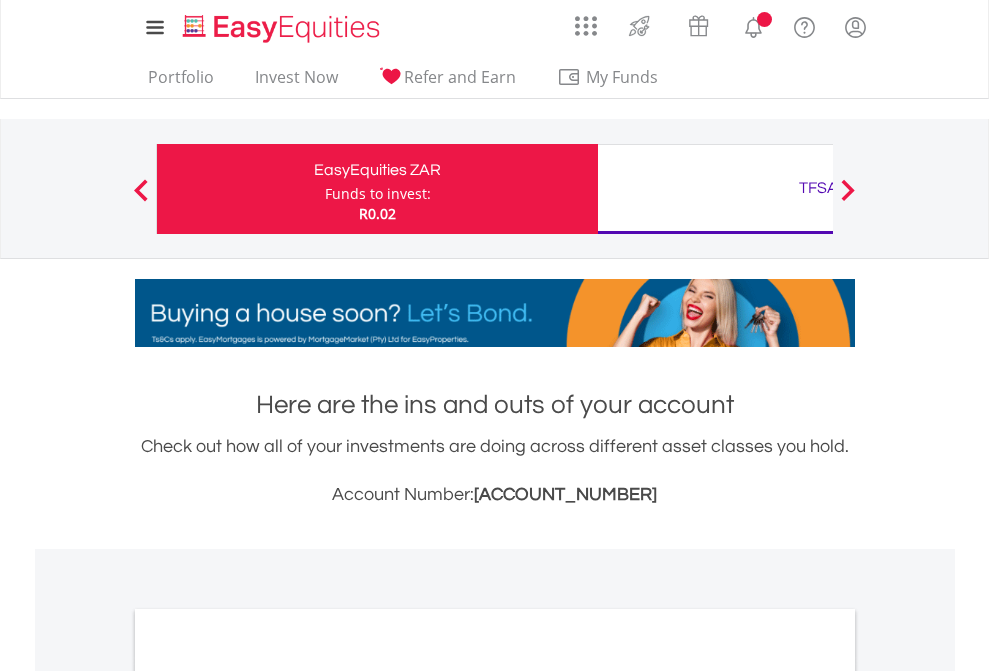 scroll, scrollTop: 0, scrollLeft: 0, axis: both 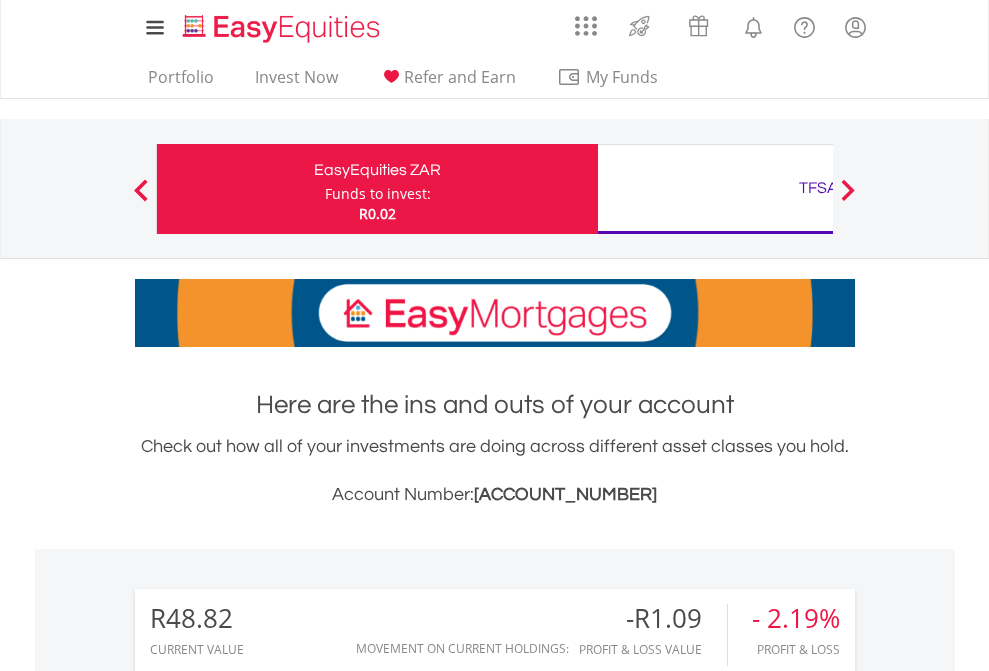 click on "Funds to invest:" at bounding box center [378, 194] 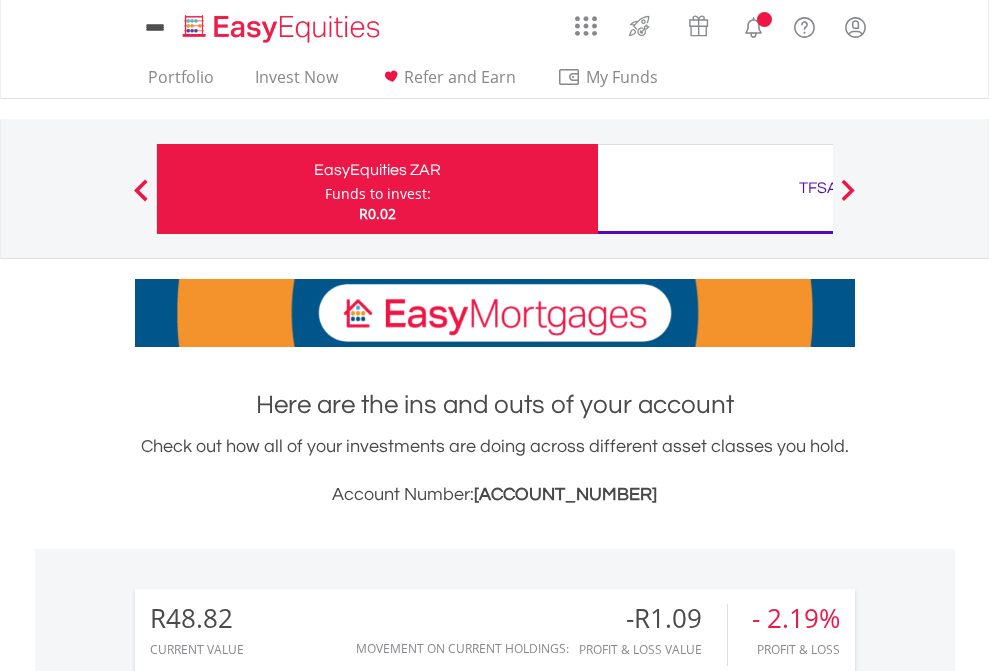 scroll, scrollTop: 0, scrollLeft: 0, axis: both 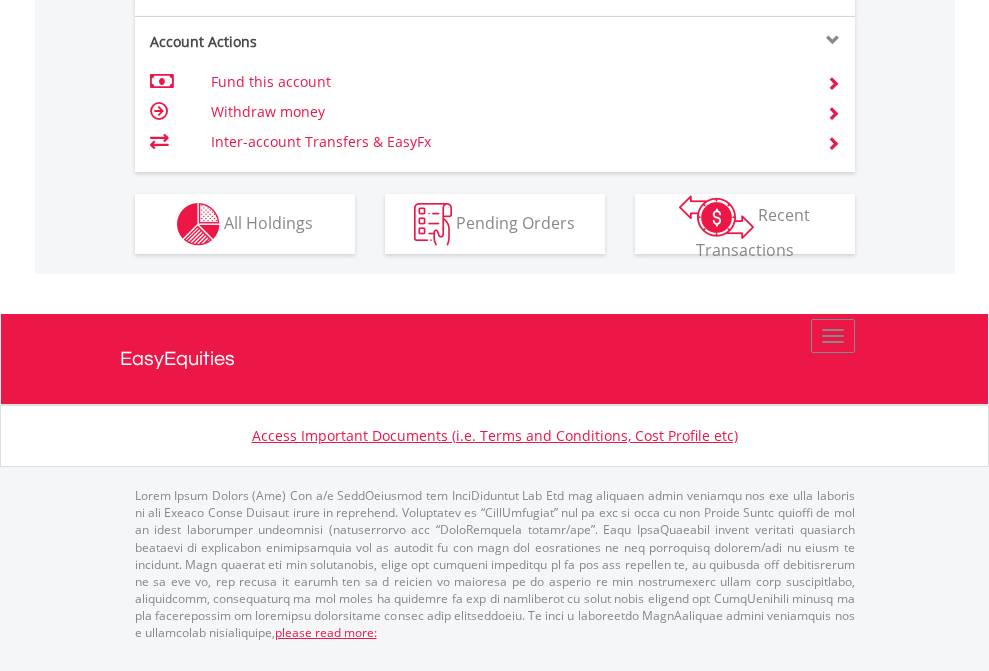 click on "Investment types" at bounding box center [706, -337] 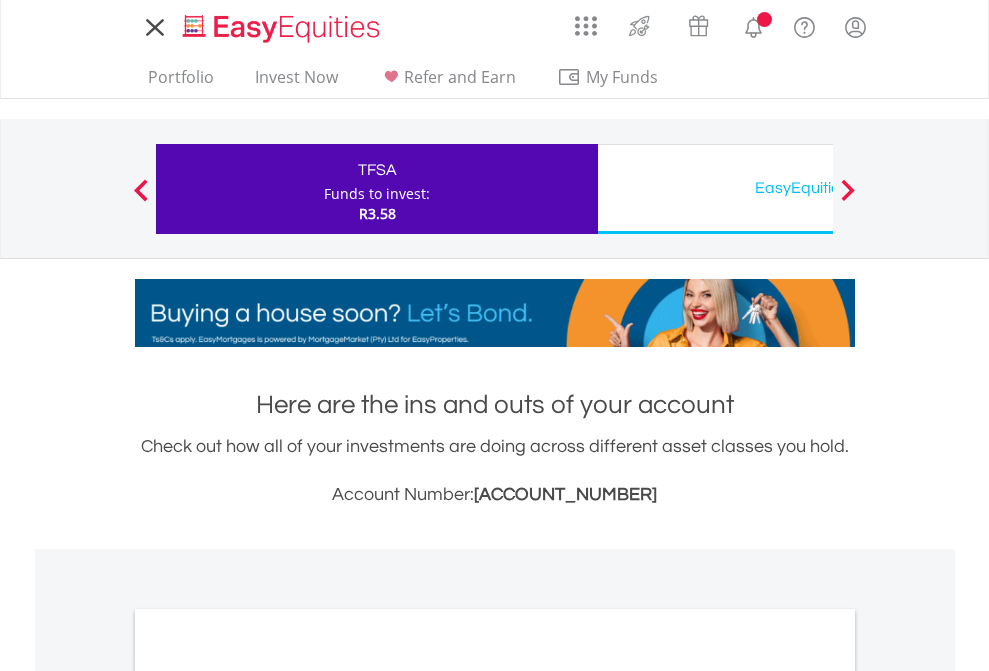 scroll, scrollTop: 0, scrollLeft: 0, axis: both 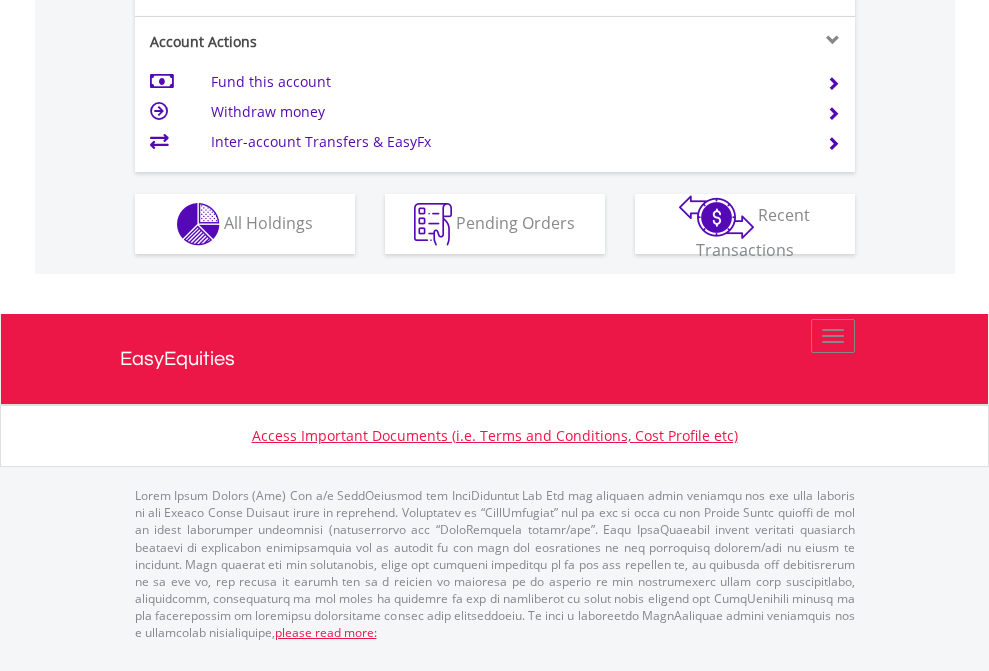 click on "Investment types" at bounding box center [706, -337] 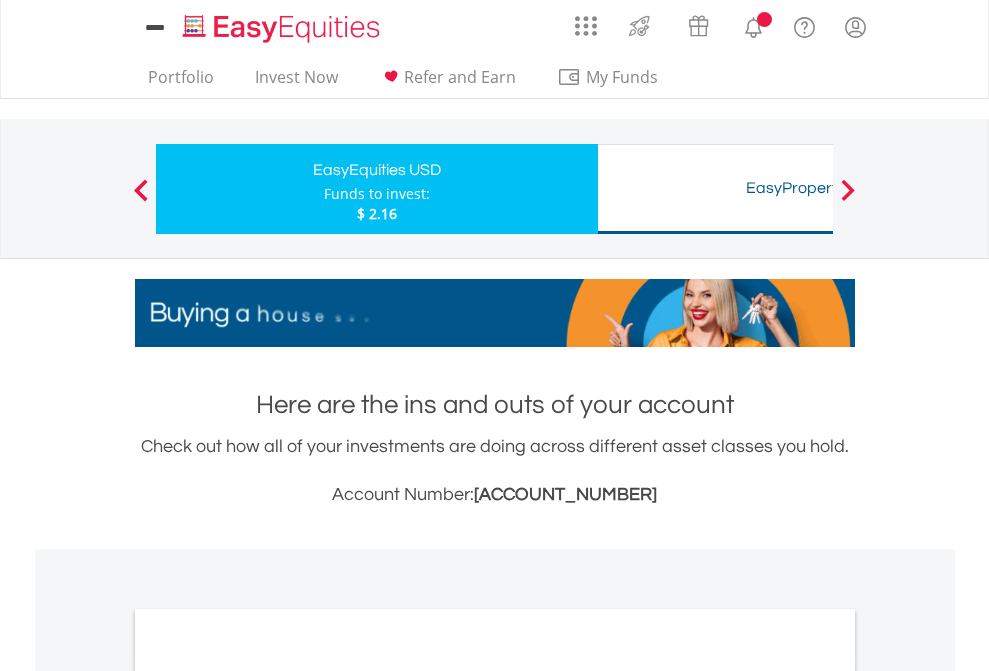 scroll, scrollTop: 0, scrollLeft: 0, axis: both 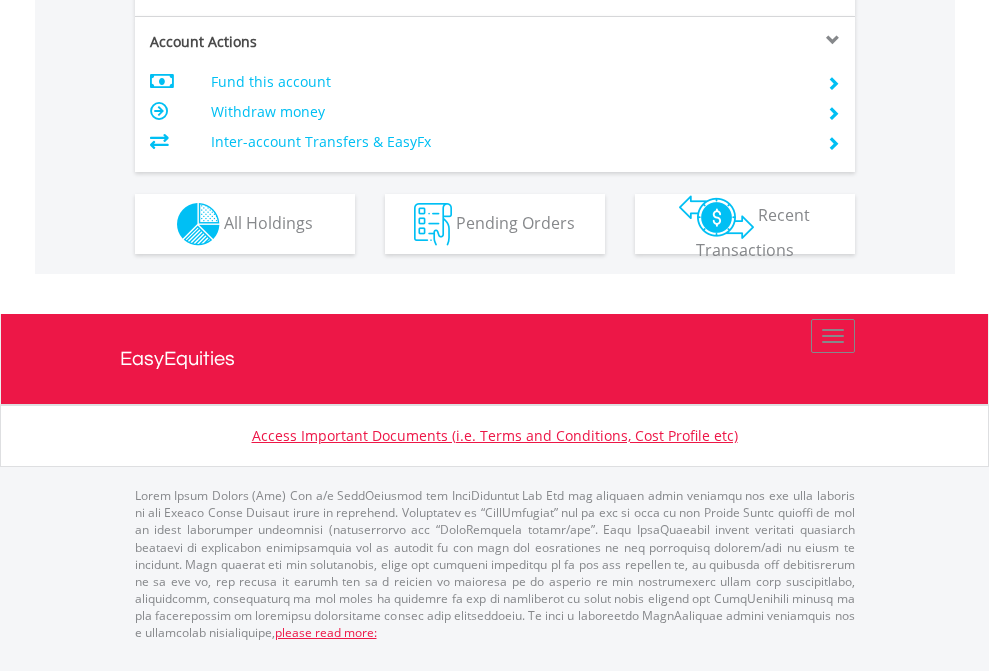 click on "Investment types" at bounding box center (706, -337) 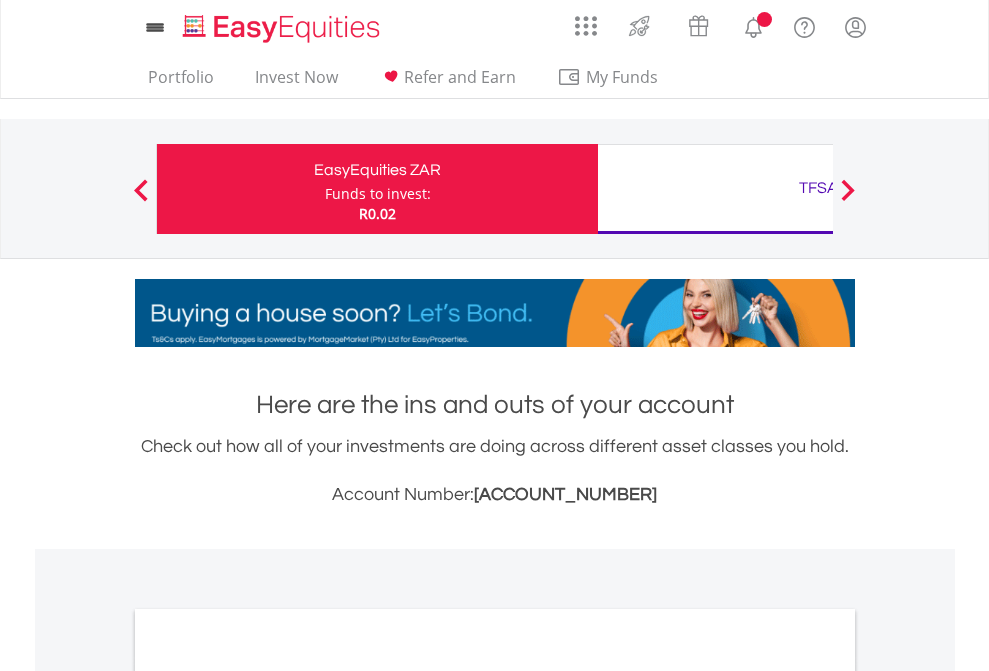 click on "All Holdings" at bounding box center [268, 1096] 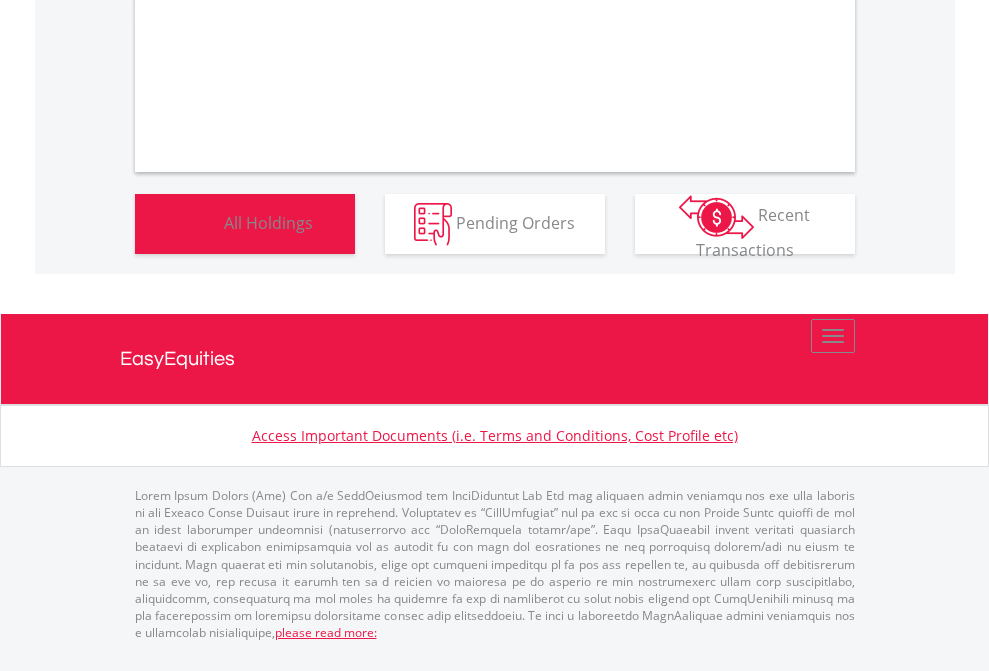 scroll, scrollTop: 1202, scrollLeft: 0, axis: vertical 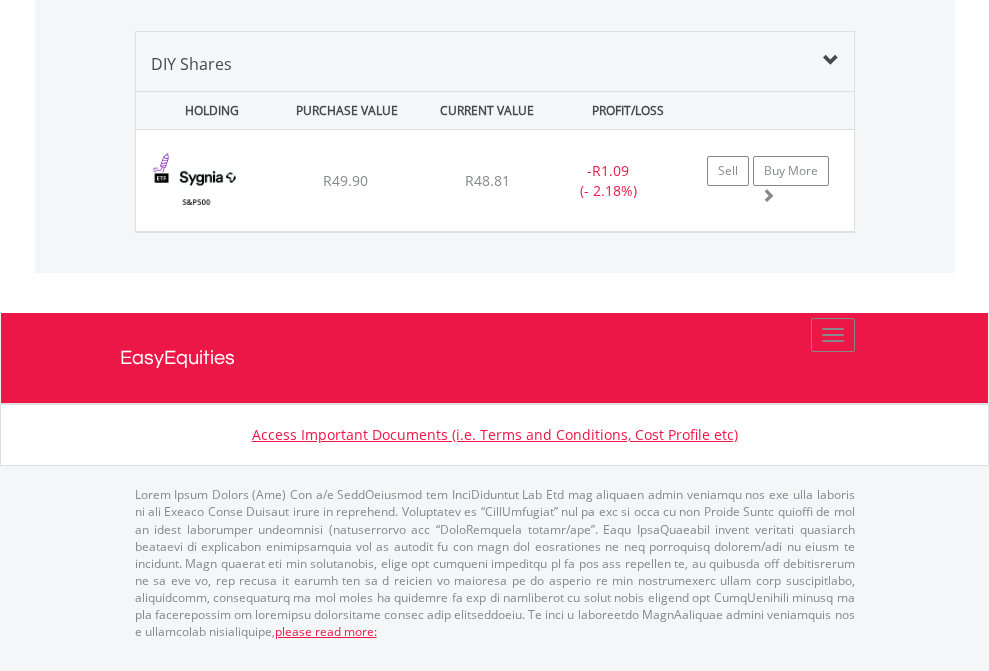 click on "TFSA" at bounding box center [818, -1339] 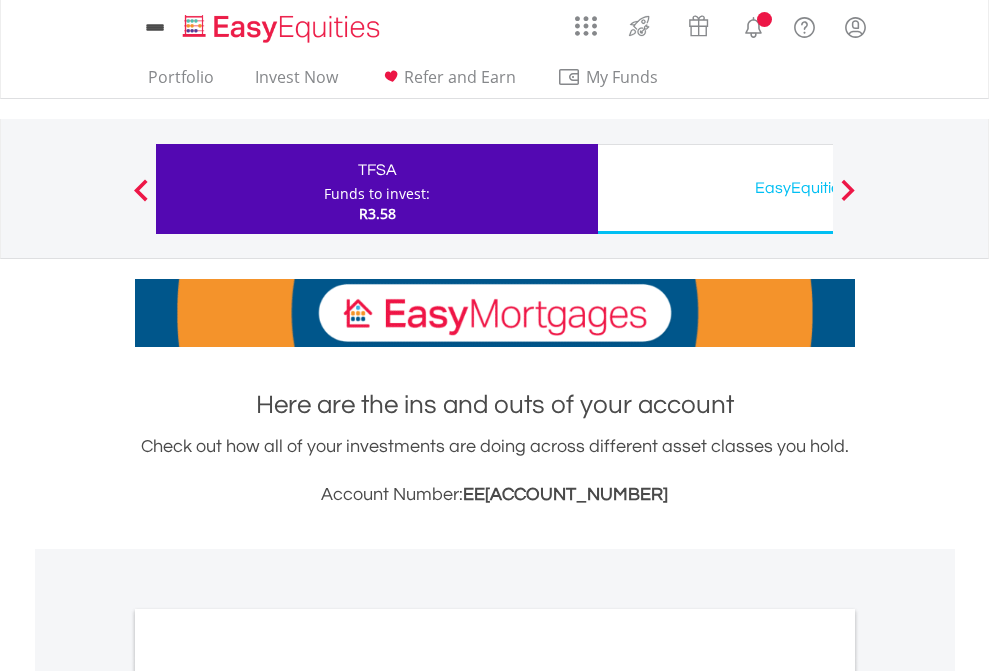 scroll, scrollTop: 0, scrollLeft: 0, axis: both 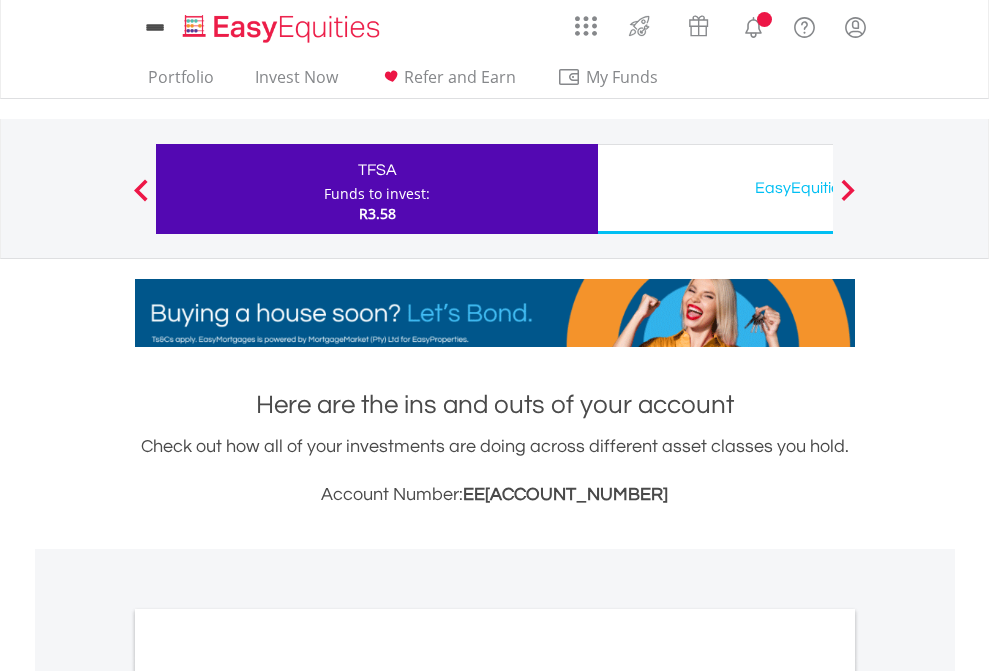 click on "All Holdings" at bounding box center (268, 1096) 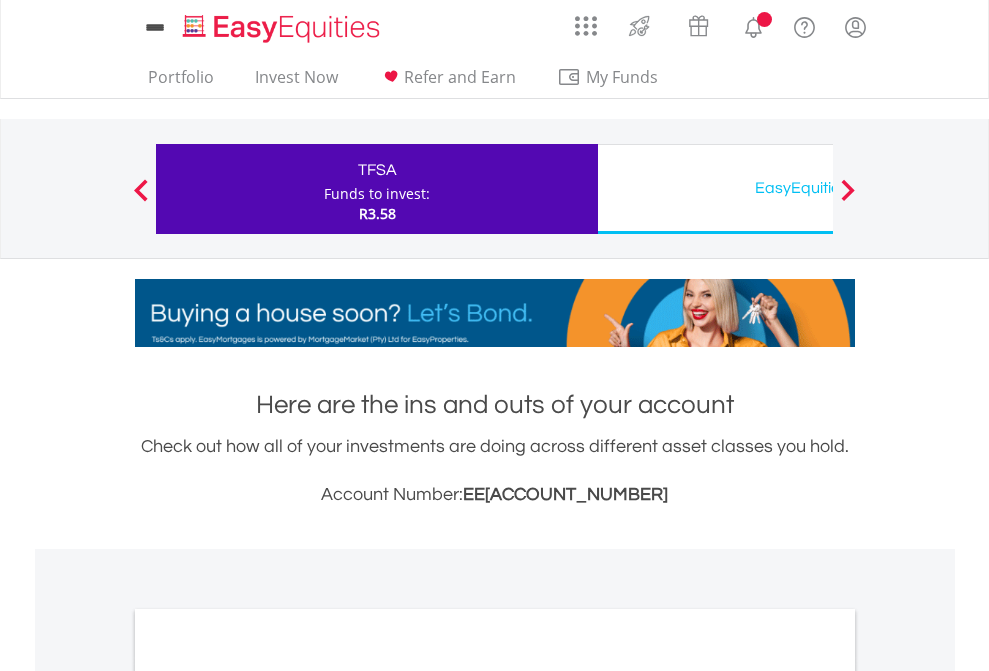 scroll, scrollTop: 1202, scrollLeft: 0, axis: vertical 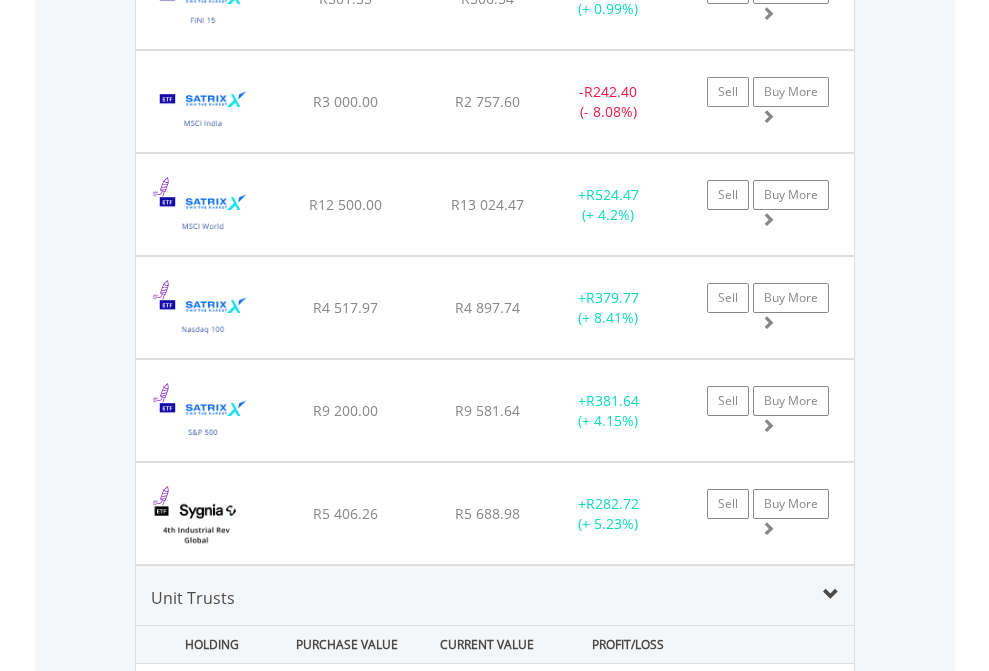 click on "EasyEquities USD" at bounding box center (818, -2196) 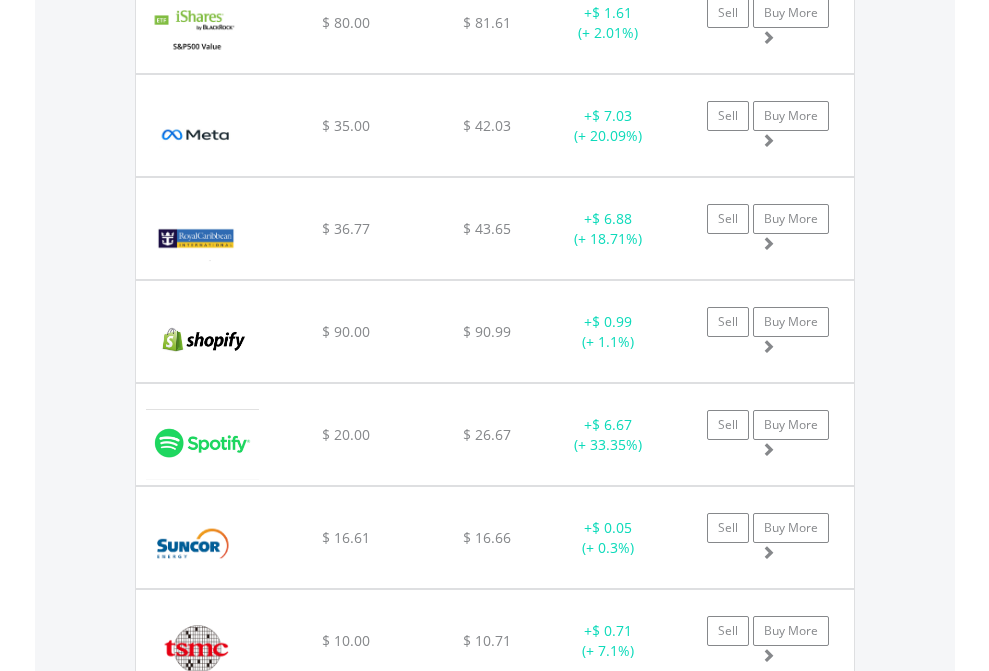 scroll, scrollTop: 2265, scrollLeft: 0, axis: vertical 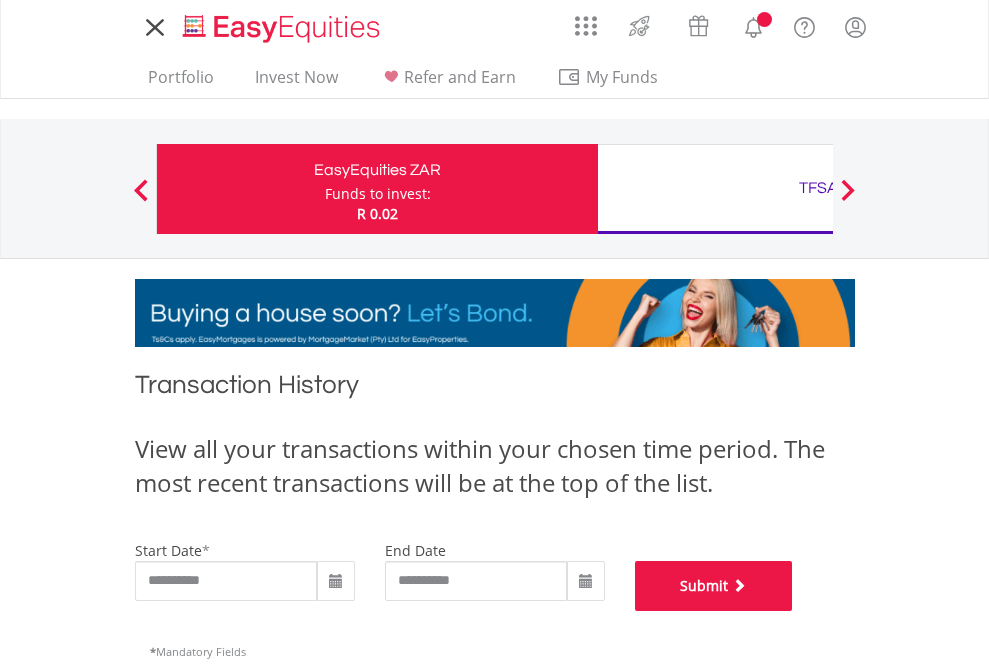 click on "Submit" at bounding box center [714, 586] 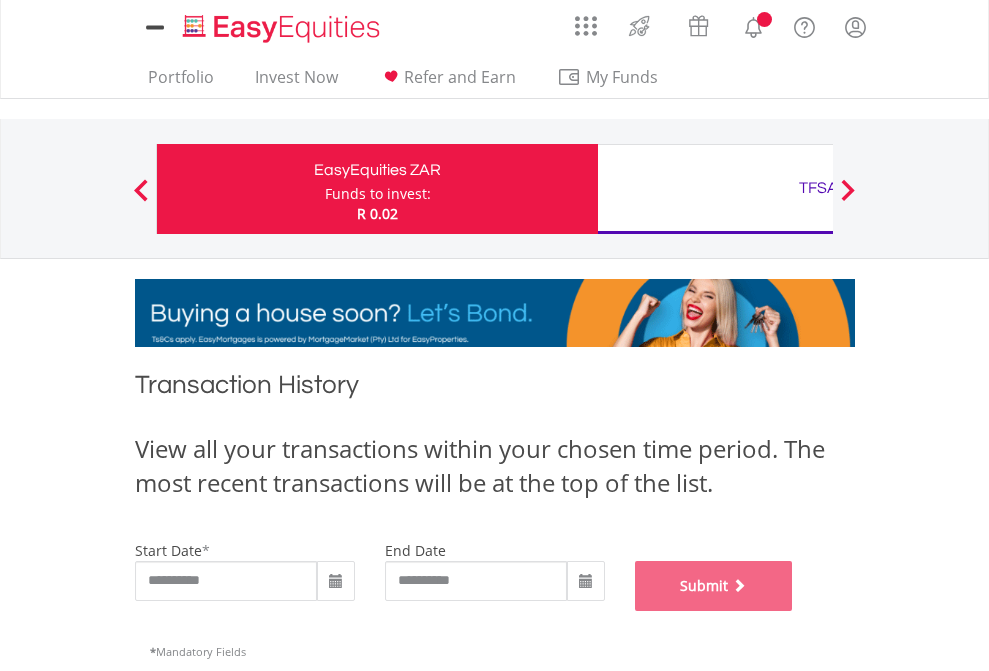 scroll, scrollTop: 811, scrollLeft: 0, axis: vertical 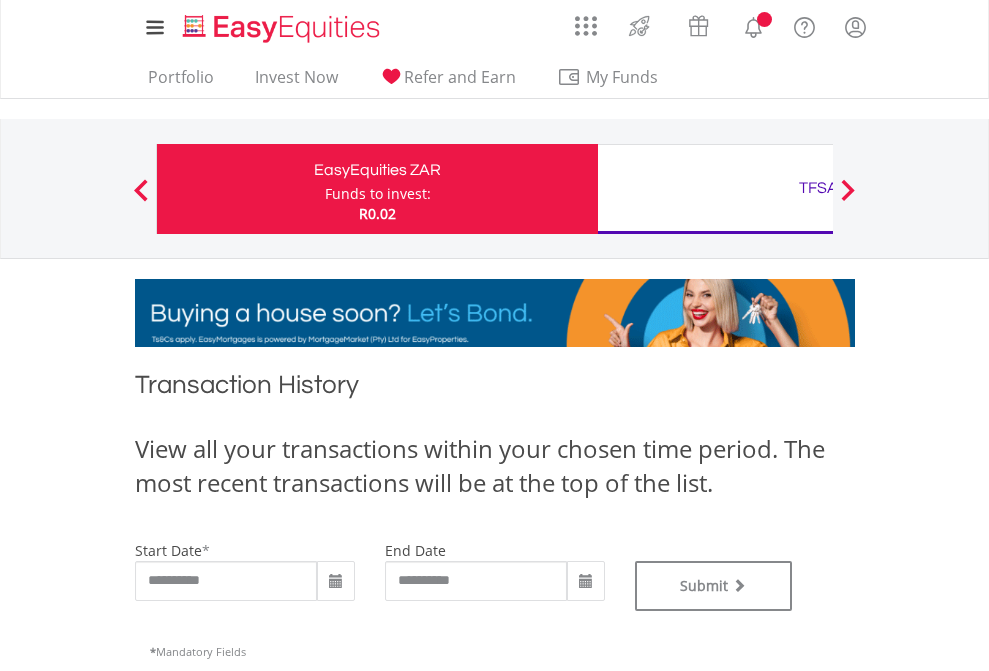 click on "TFSA" at bounding box center [818, 188] 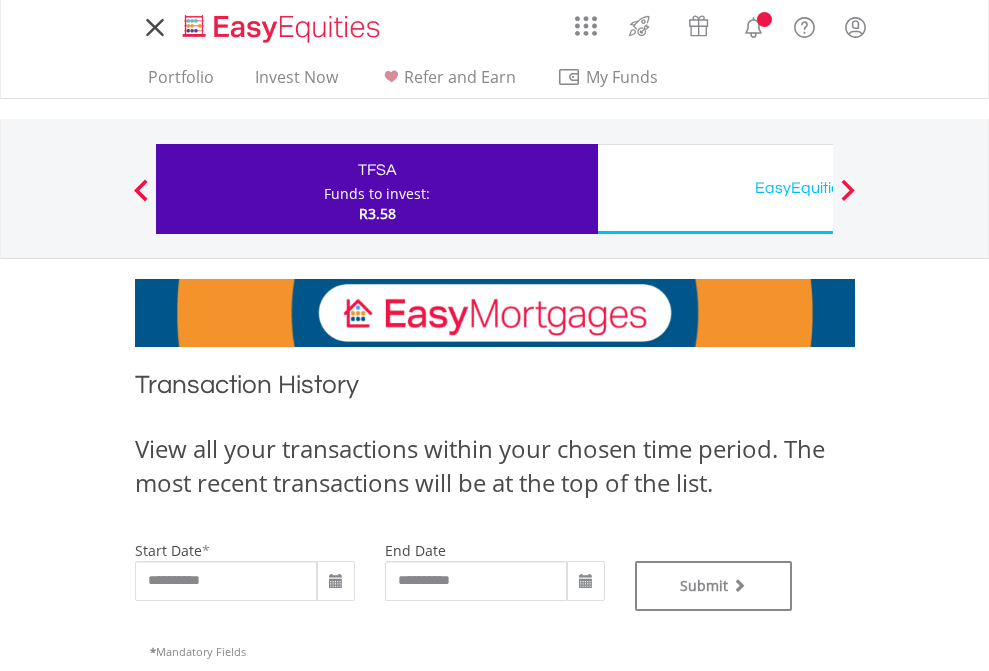 type on "**********" 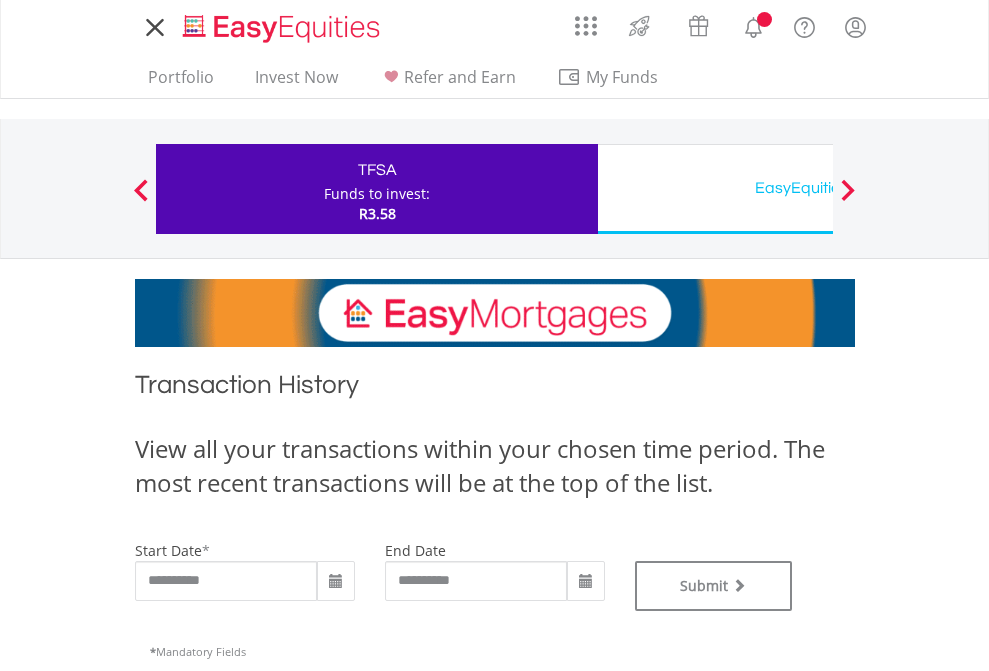 scroll, scrollTop: 0, scrollLeft: 0, axis: both 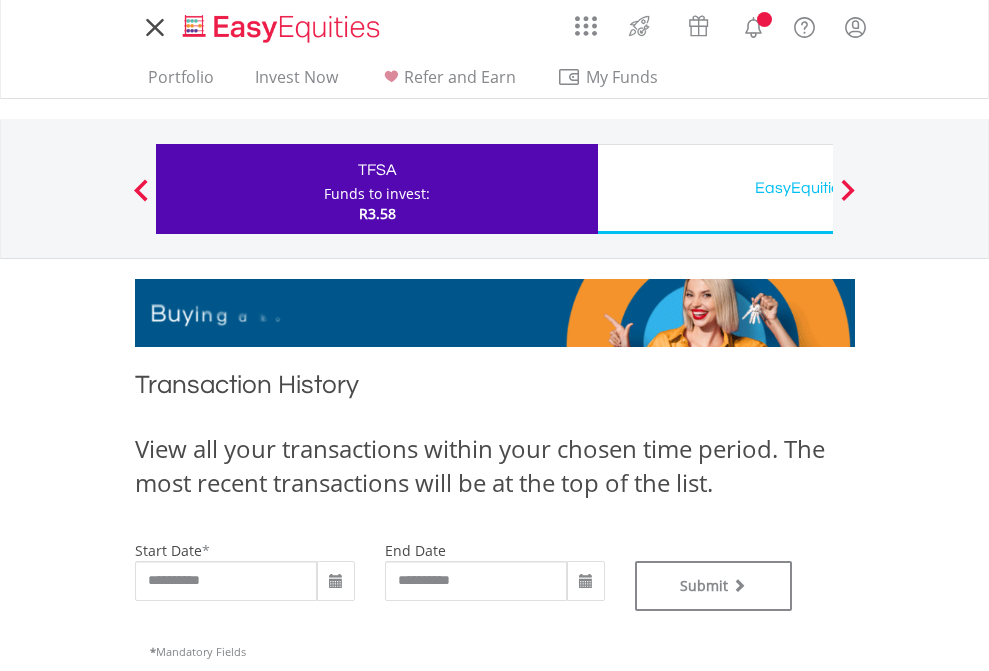 type on "**********" 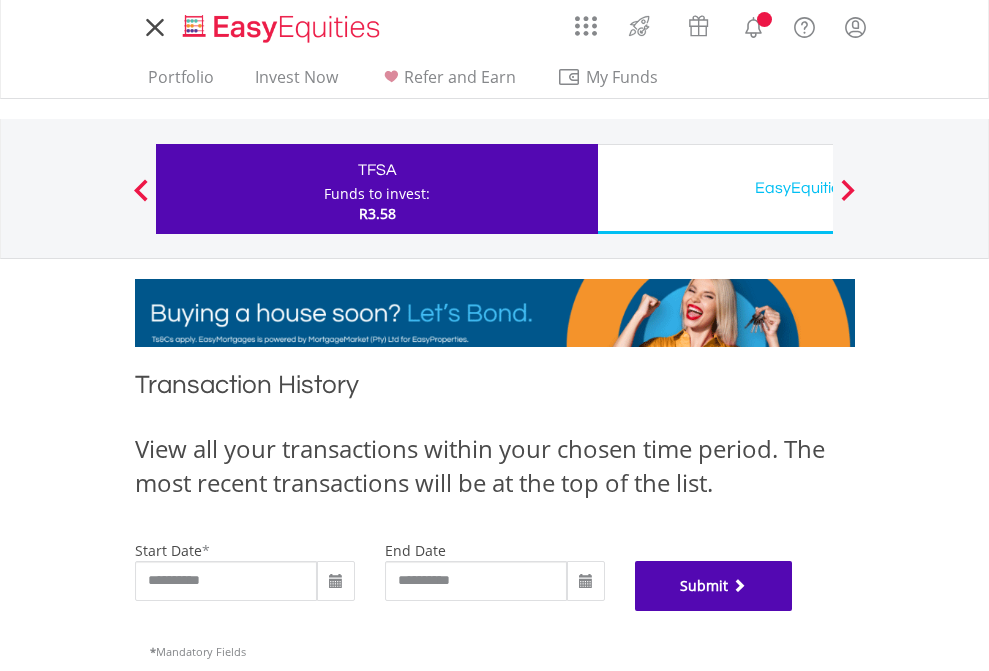 click on "Submit" at bounding box center [714, 586] 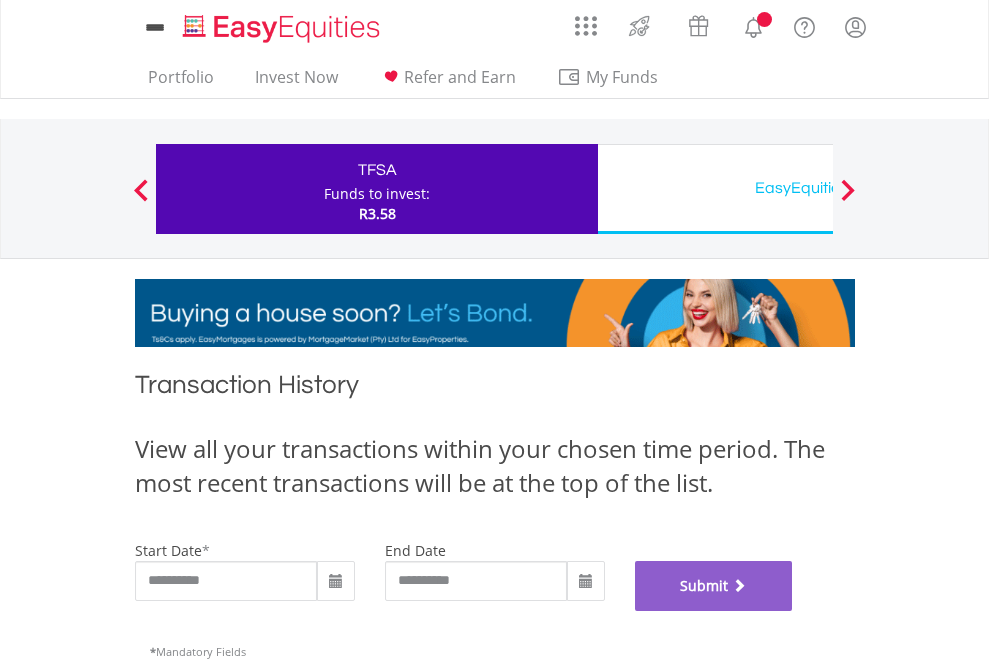 scroll, scrollTop: 811, scrollLeft: 0, axis: vertical 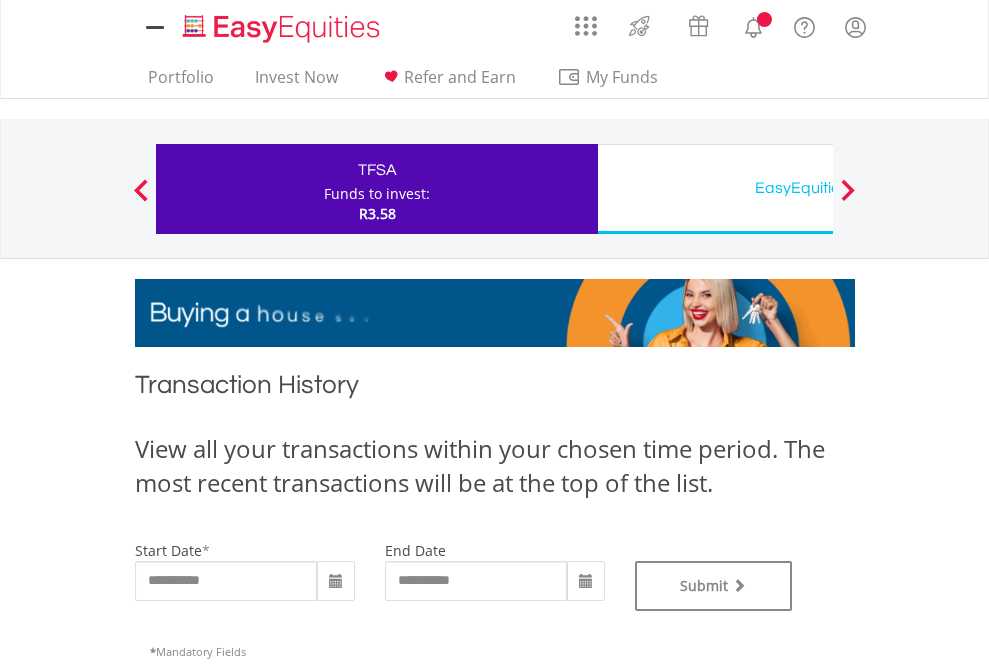 click on "EasyEquities USD" at bounding box center [818, 188] 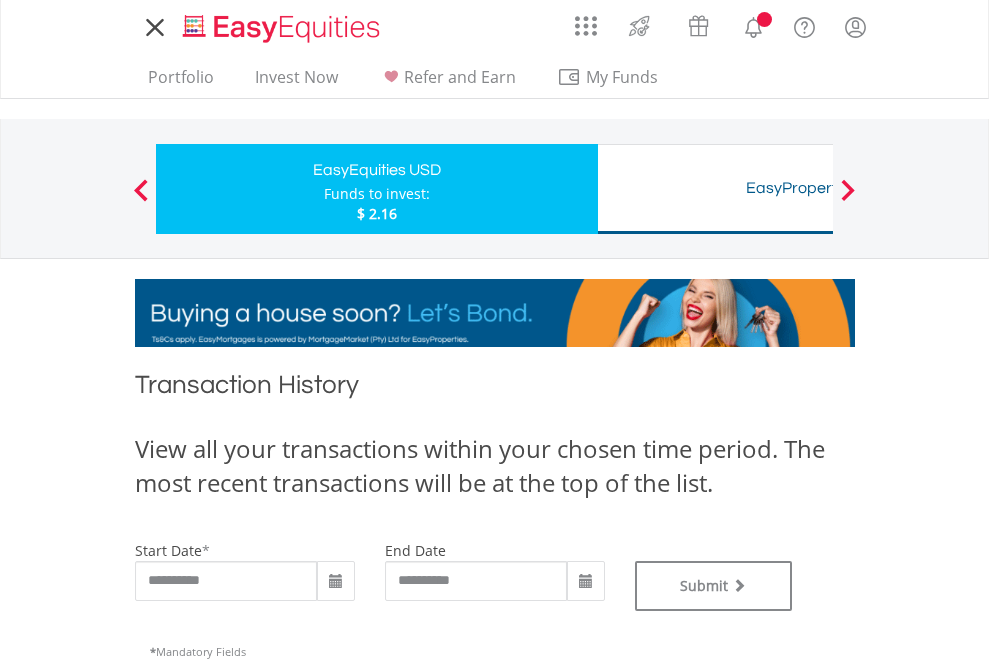 scroll, scrollTop: 0, scrollLeft: 0, axis: both 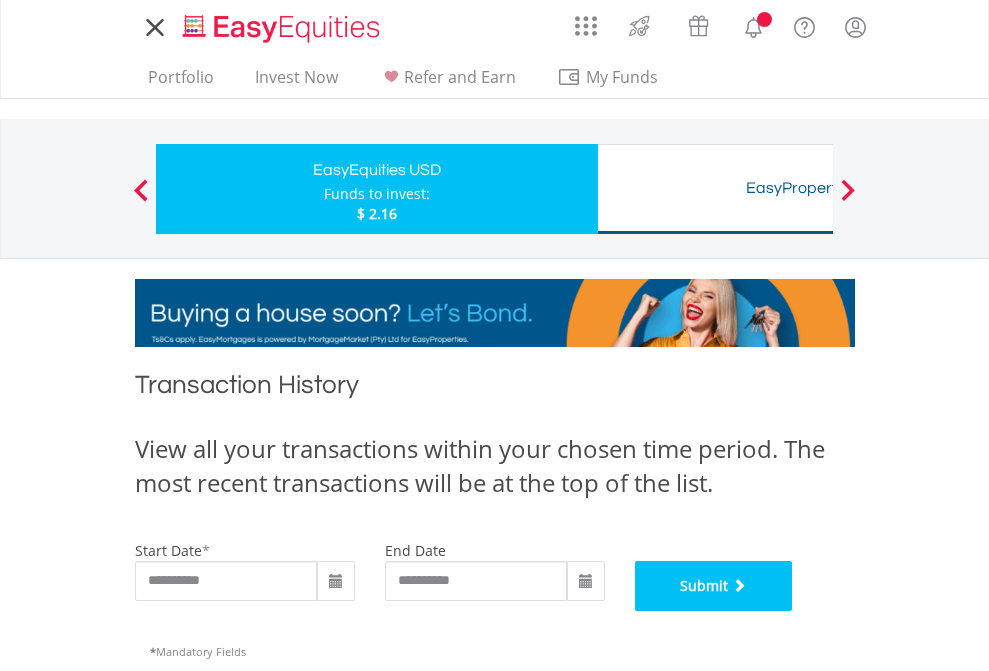 click on "Submit" at bounding box center [714, 586] 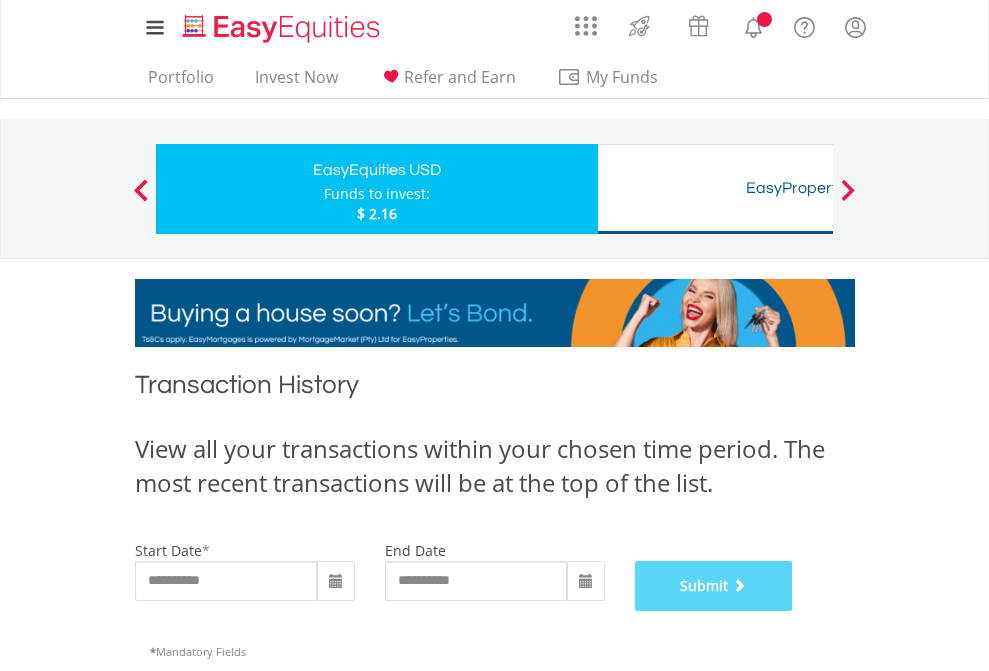 scroll, scrollTop: 811, scrollLeft: 0, axis: vertical 